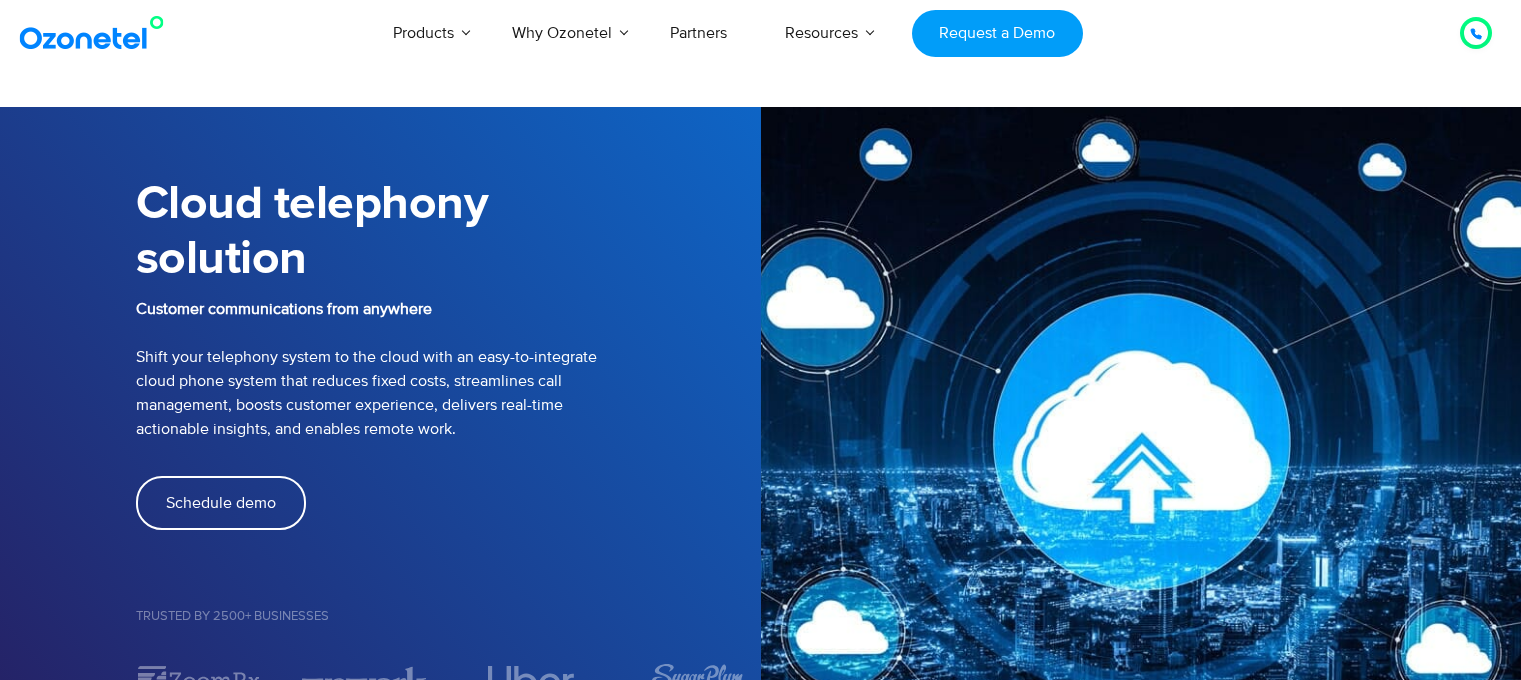 scroll, scrollTop: 0, scrollLeft: 0, axis: both 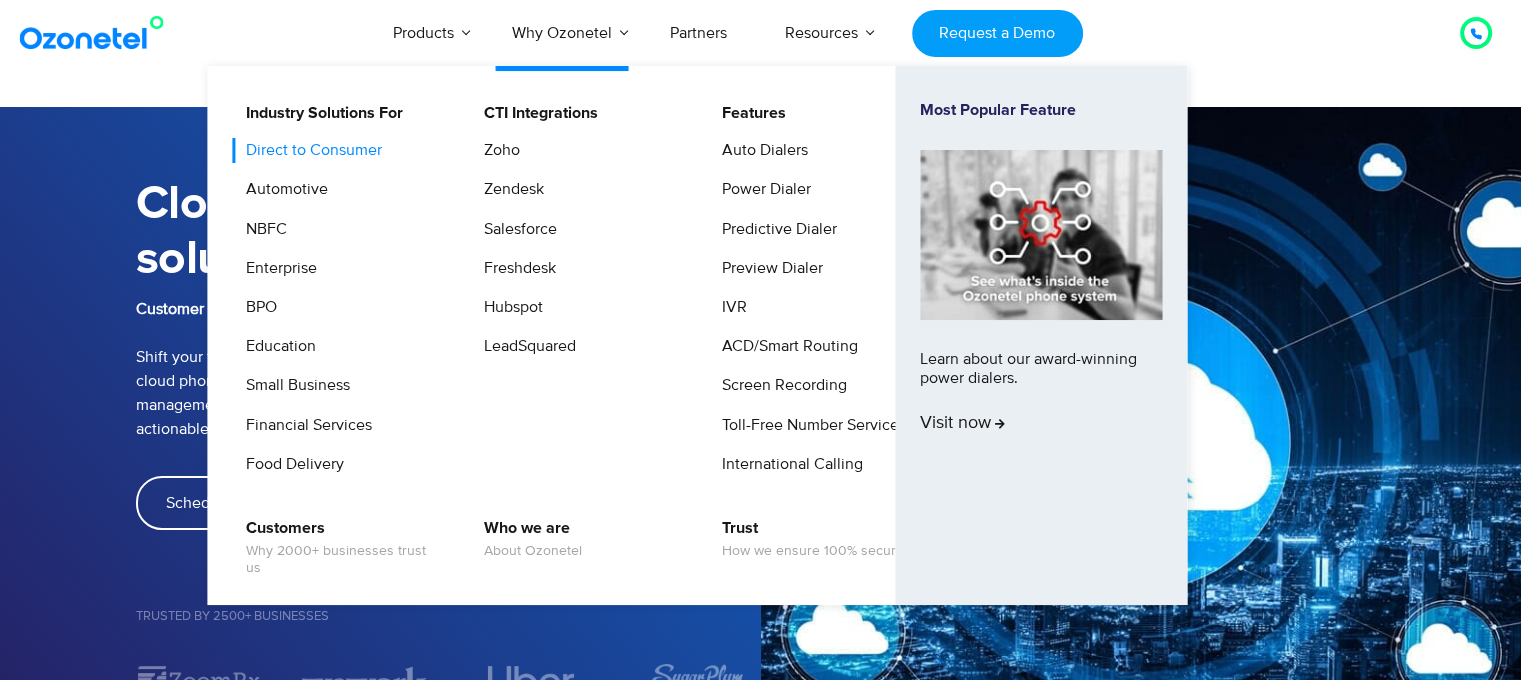 click on "Direct to Consumer" at bounding box center (309, 150) 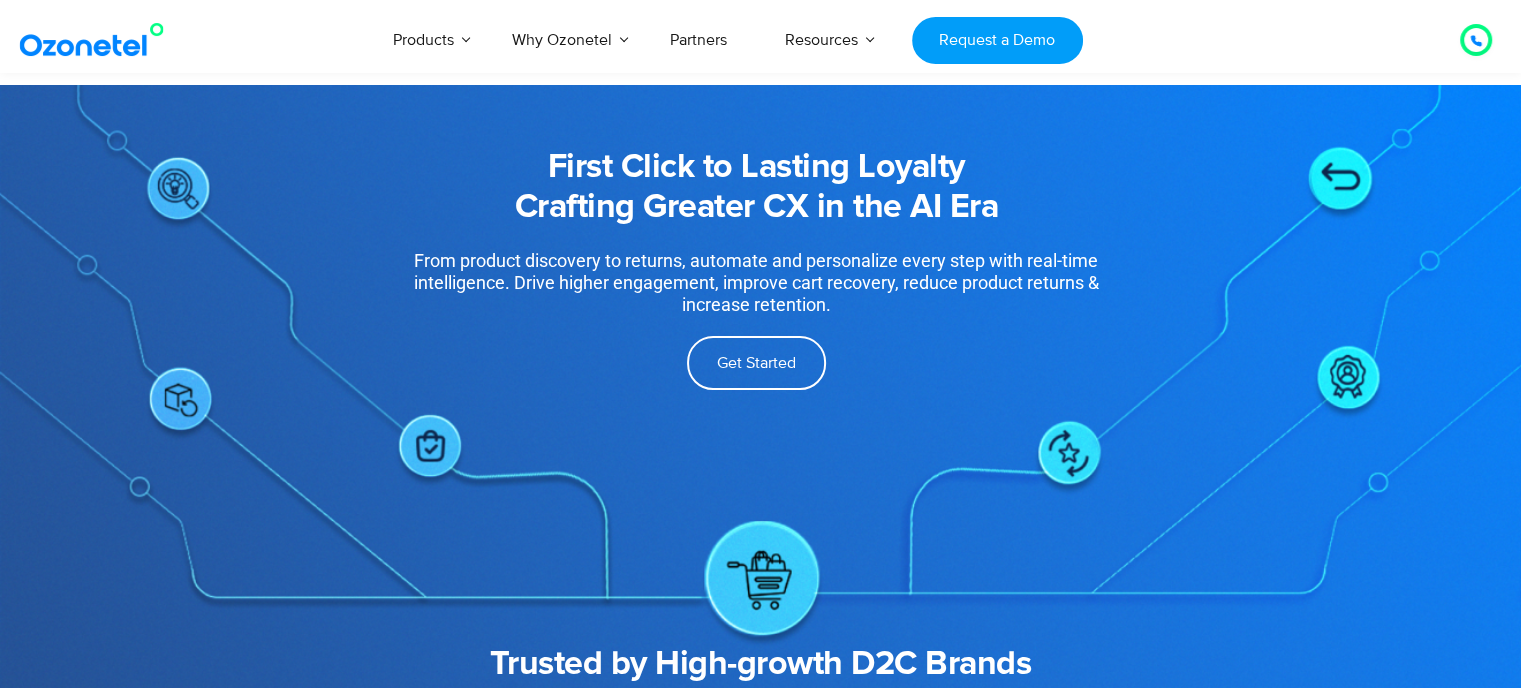 scroll, scrollTop: 271, scrollLeft: 0, axis: vertical 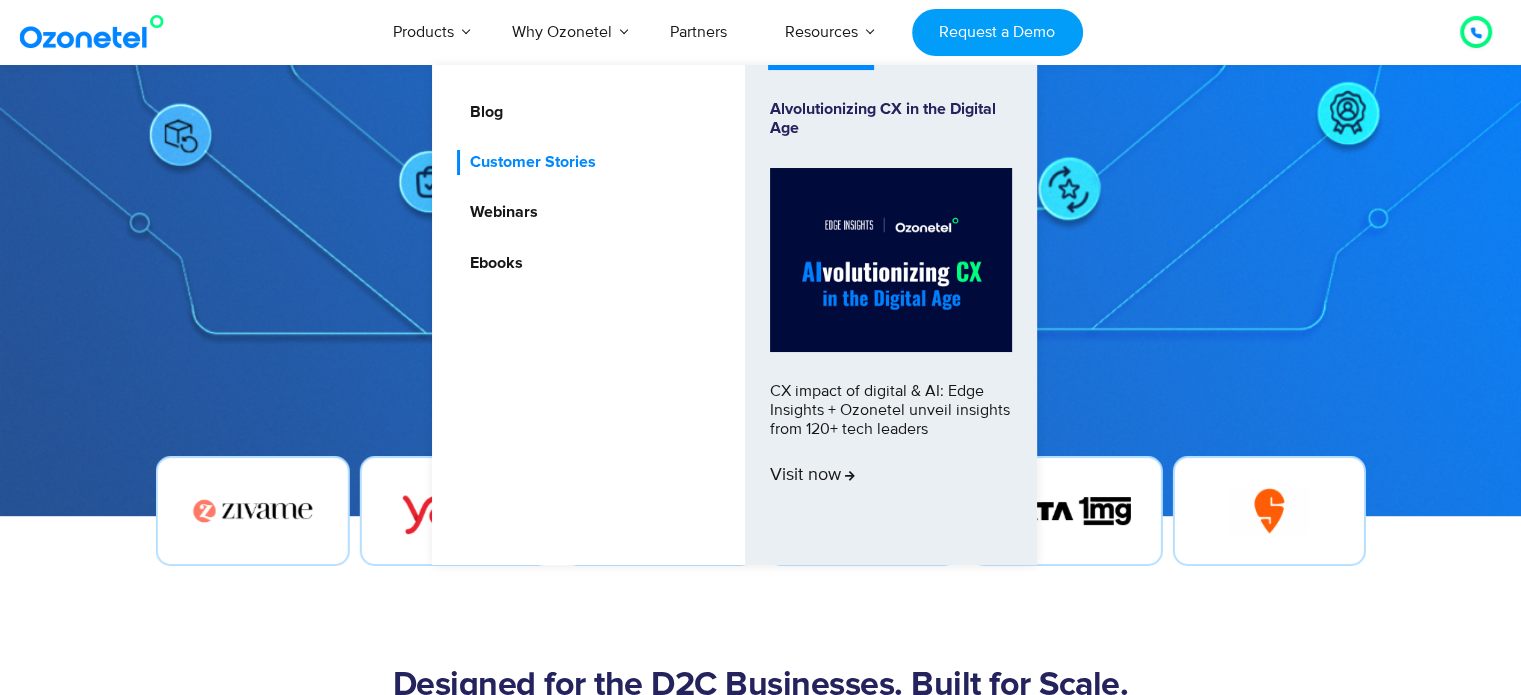 click on "Customer Stories" at bounding box center (528, 162) 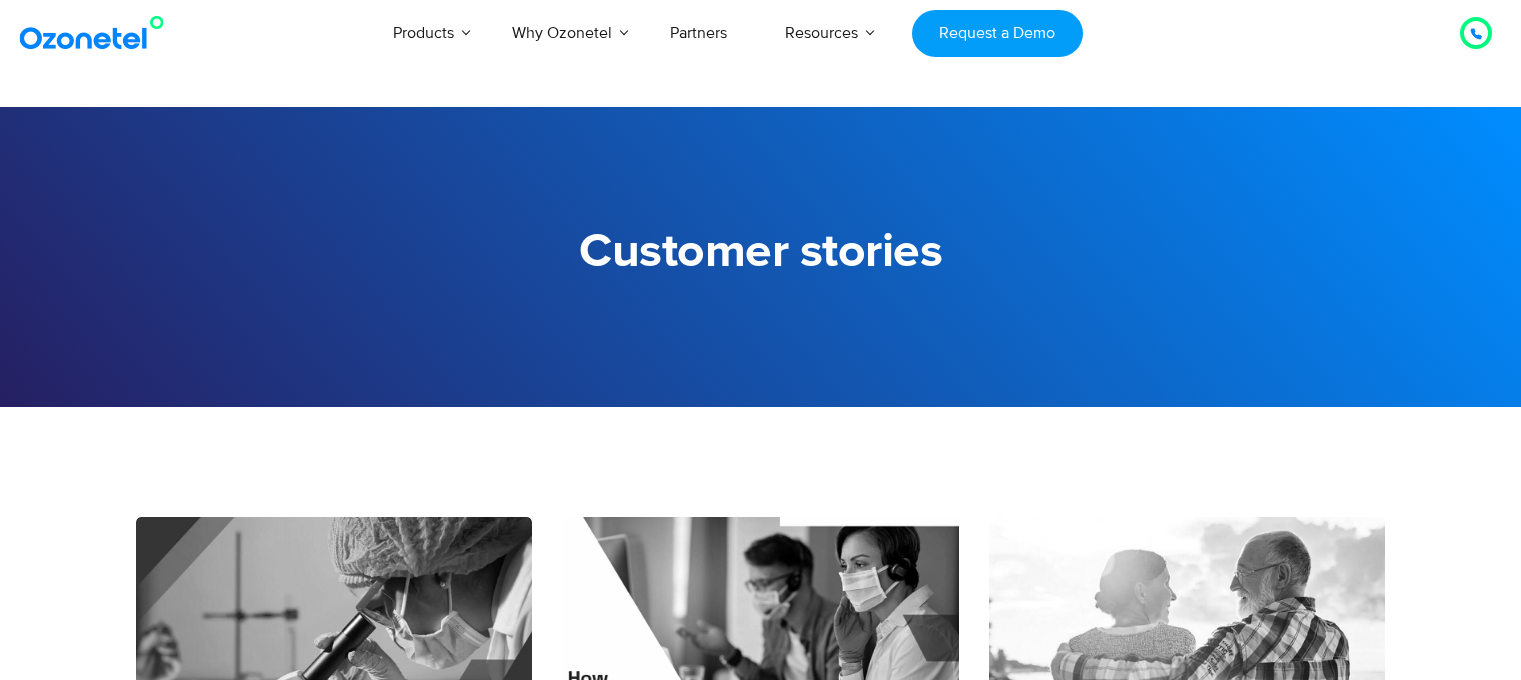scroll, scrollTop: 0, scrollLeft: 0, axis: both 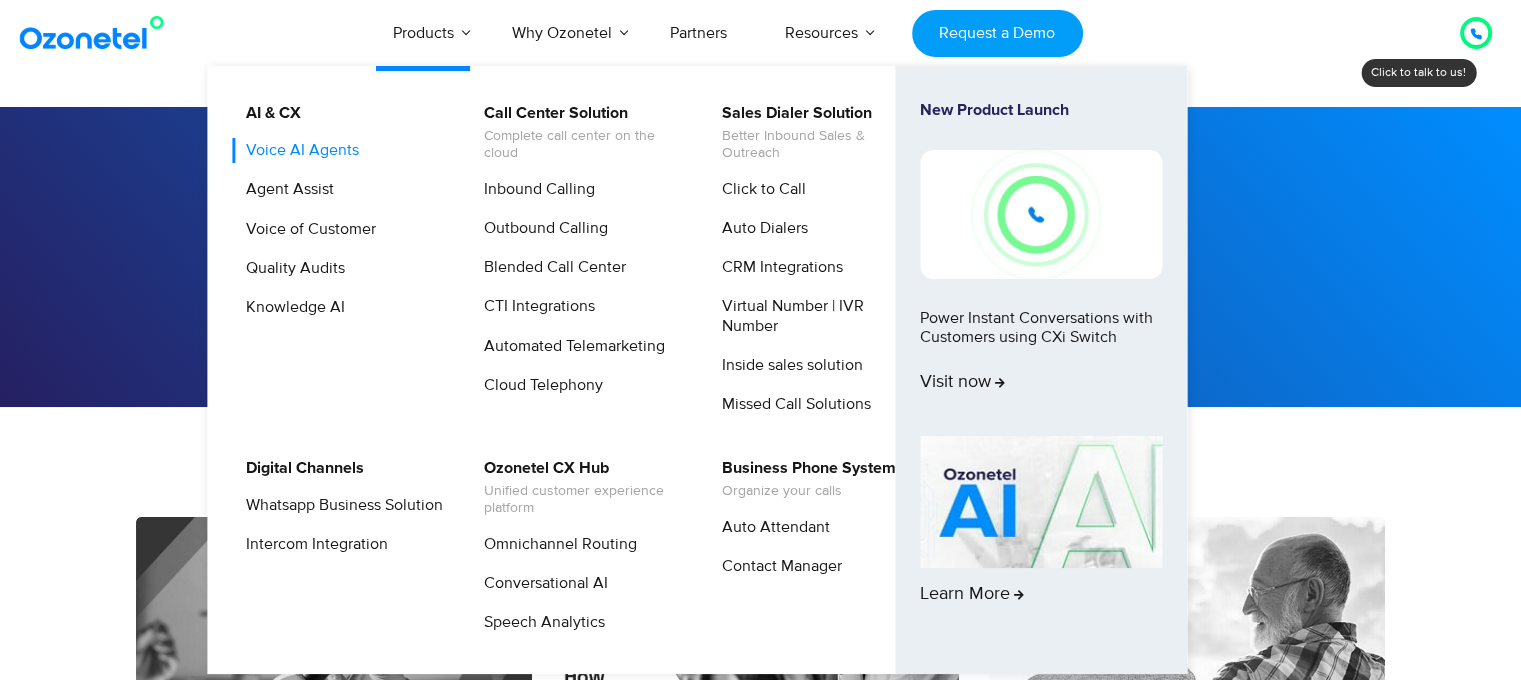 click on "Voice AI Agents" at bounding box center [297, 150] 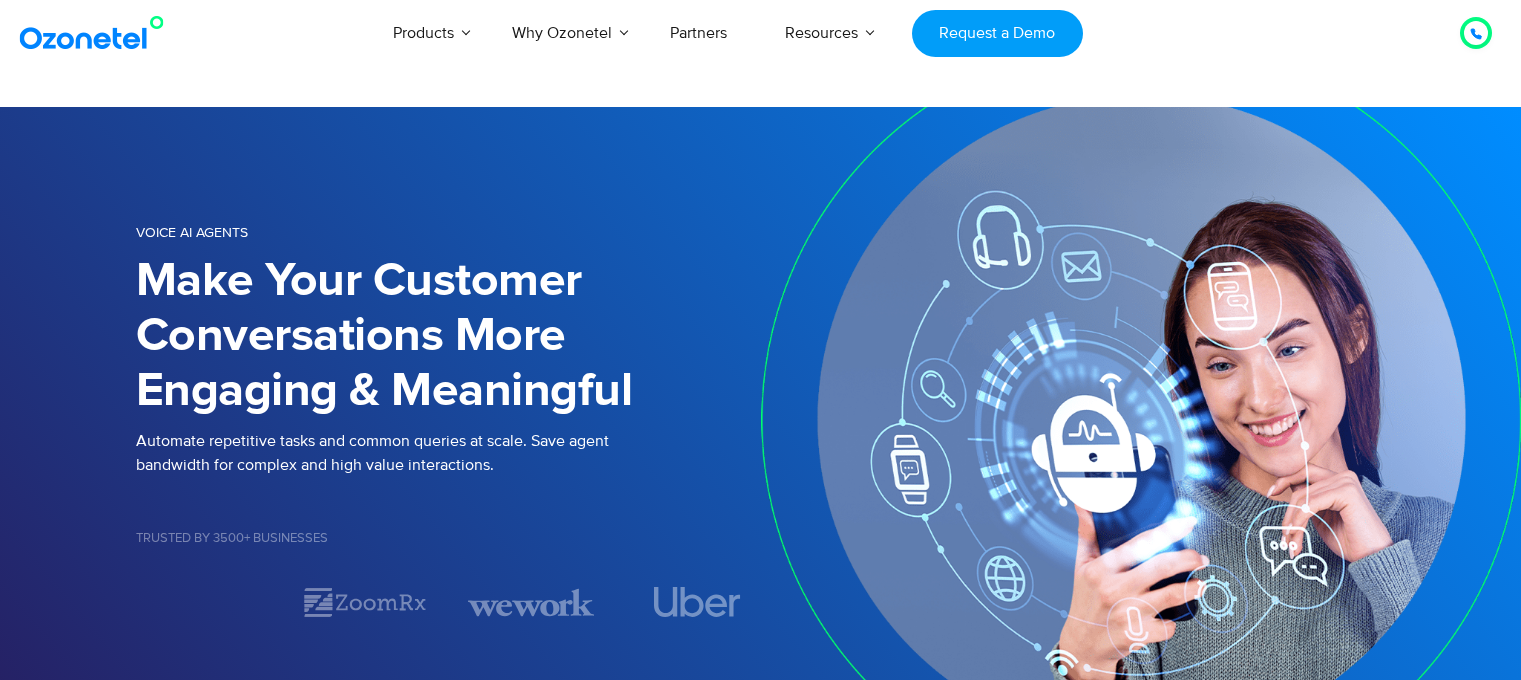 scroll, scrollTop: 0, scrollLeft: 0, axis: both 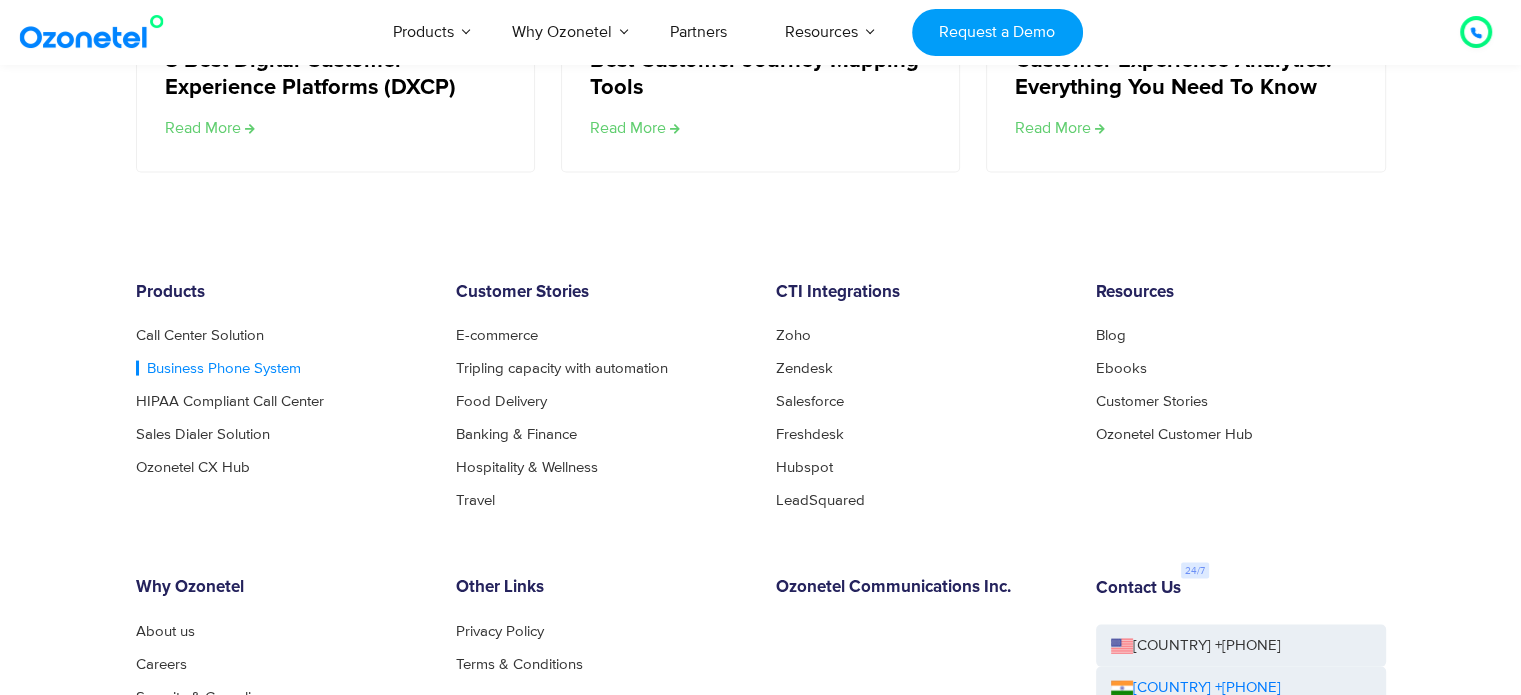 click on "Business Phone System" at bounding box center (218, 368) 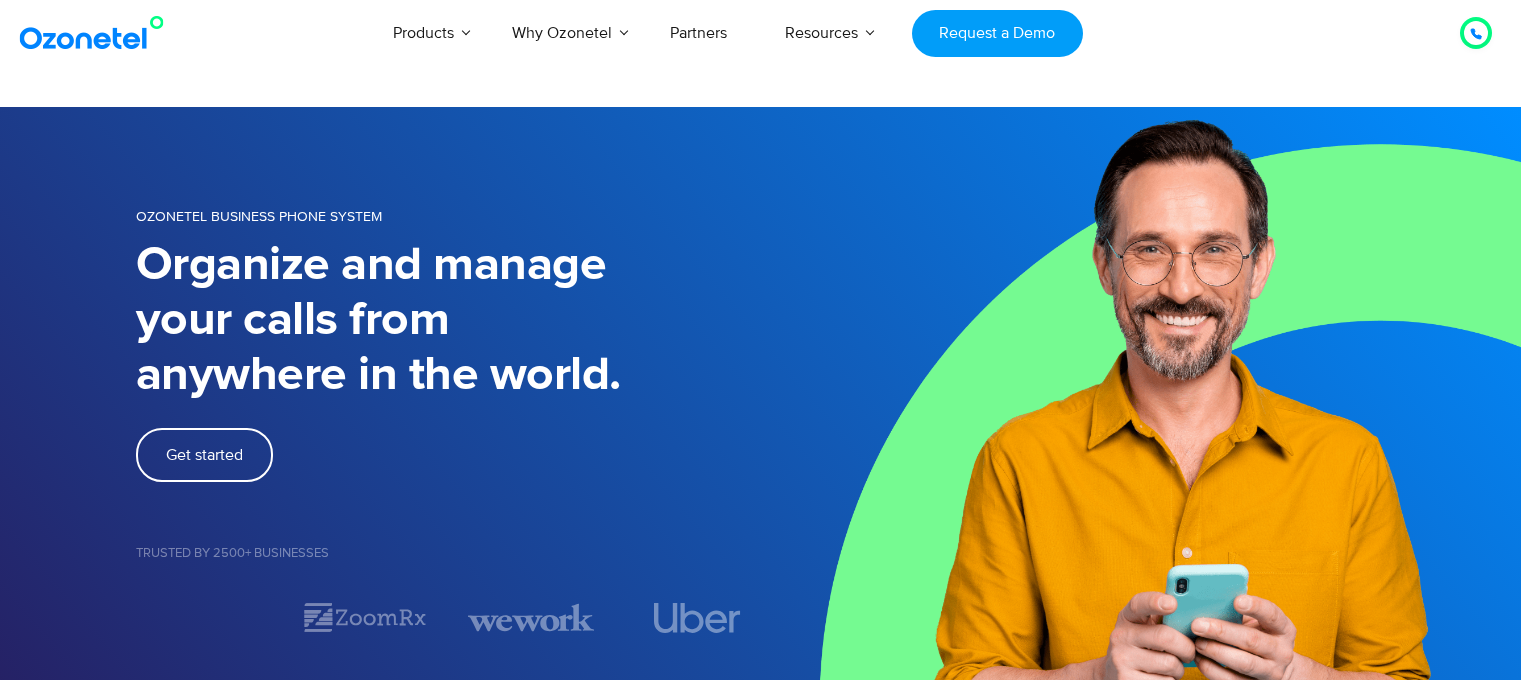 scroll, scrollTop: 0, scrollLeft: 0, axis: both 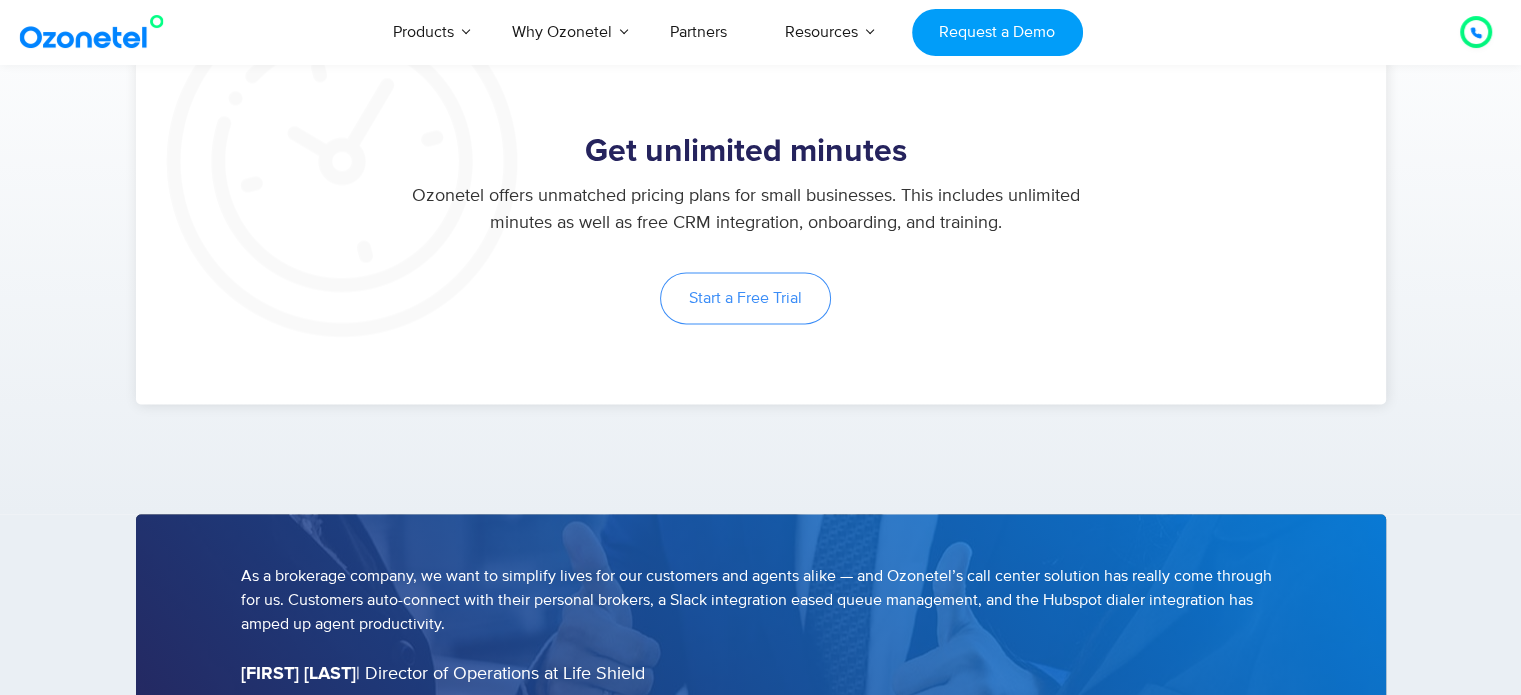 click on "Start a Free Trial" at bounding box center [745, 298] 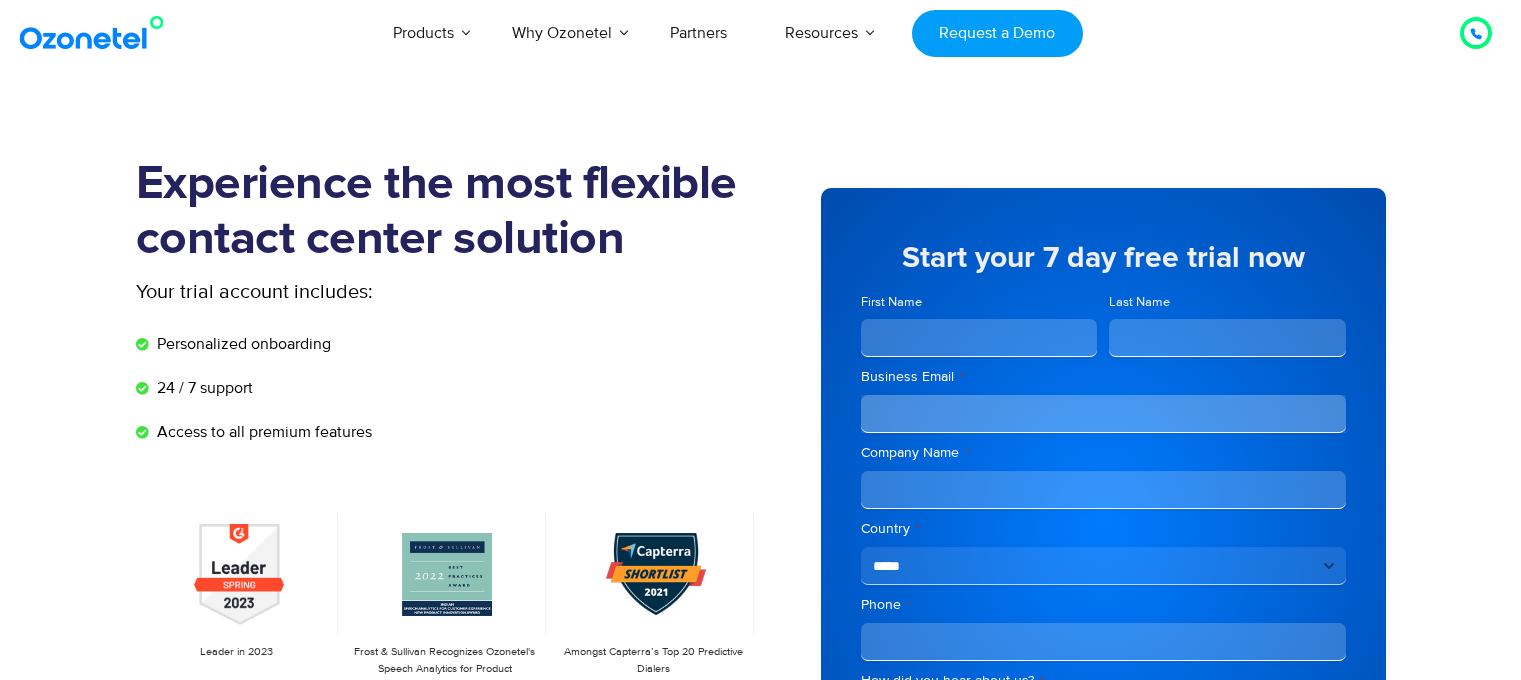scroll, scrollTop: 0, scrollLeft: 0, axis: both 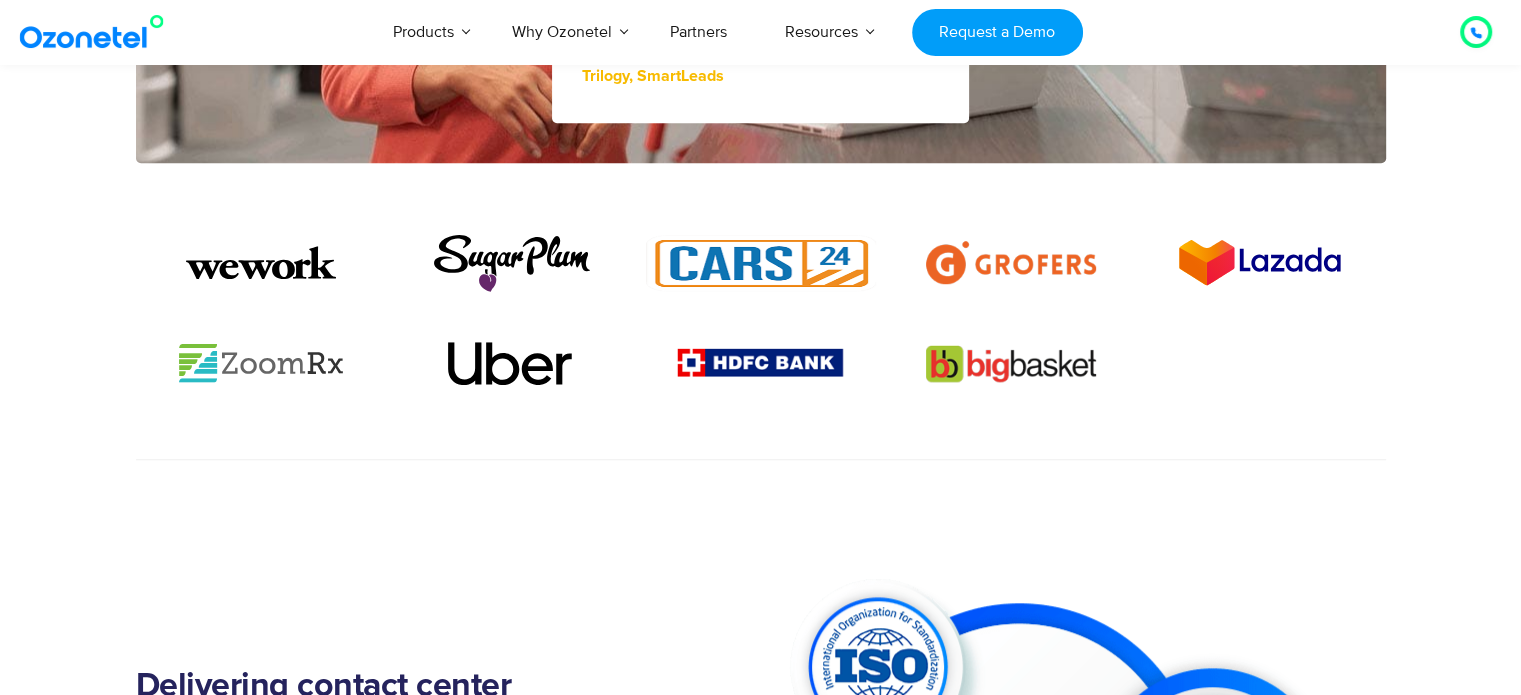 click at bounding box center [761, 399] 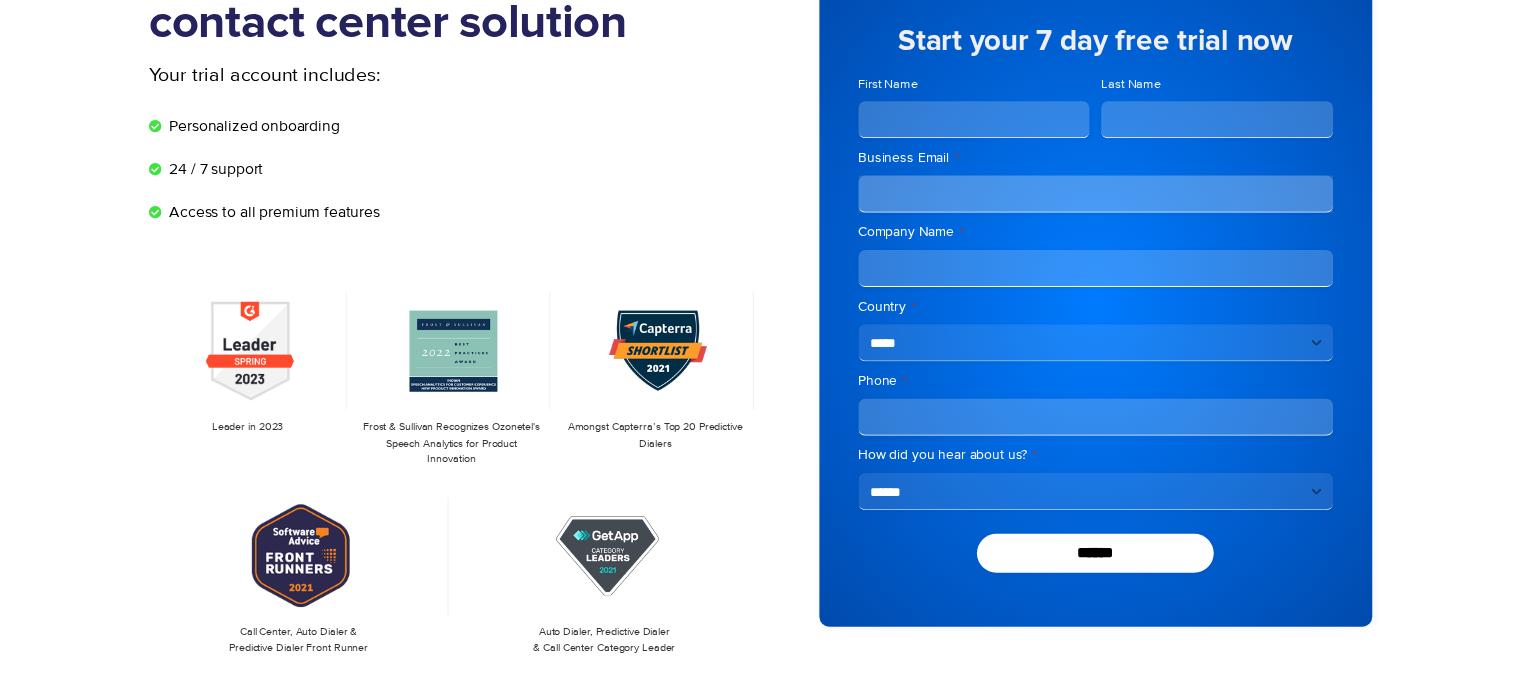scroll, scrollTop: 0, scrollLeft: 0, axis: both 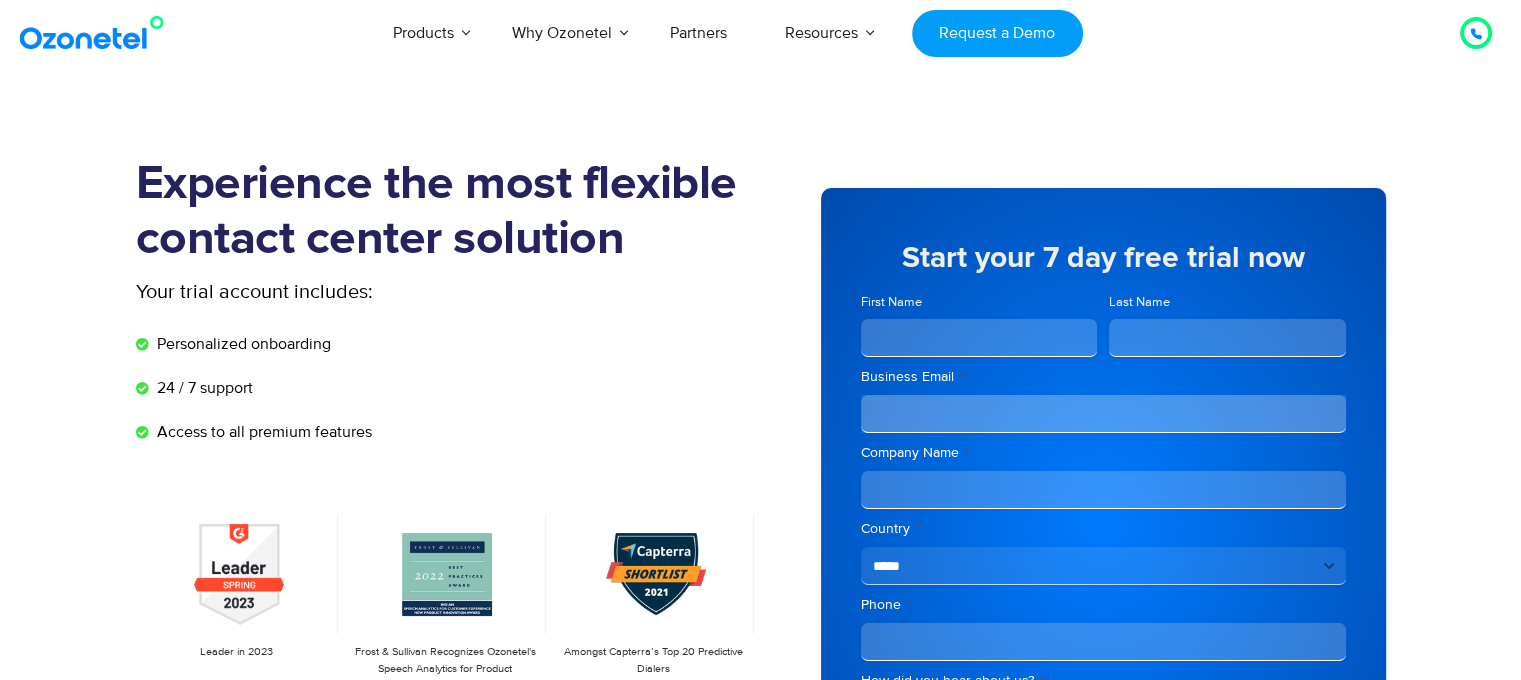 click on "First Name" at bounding box center [979, 338] 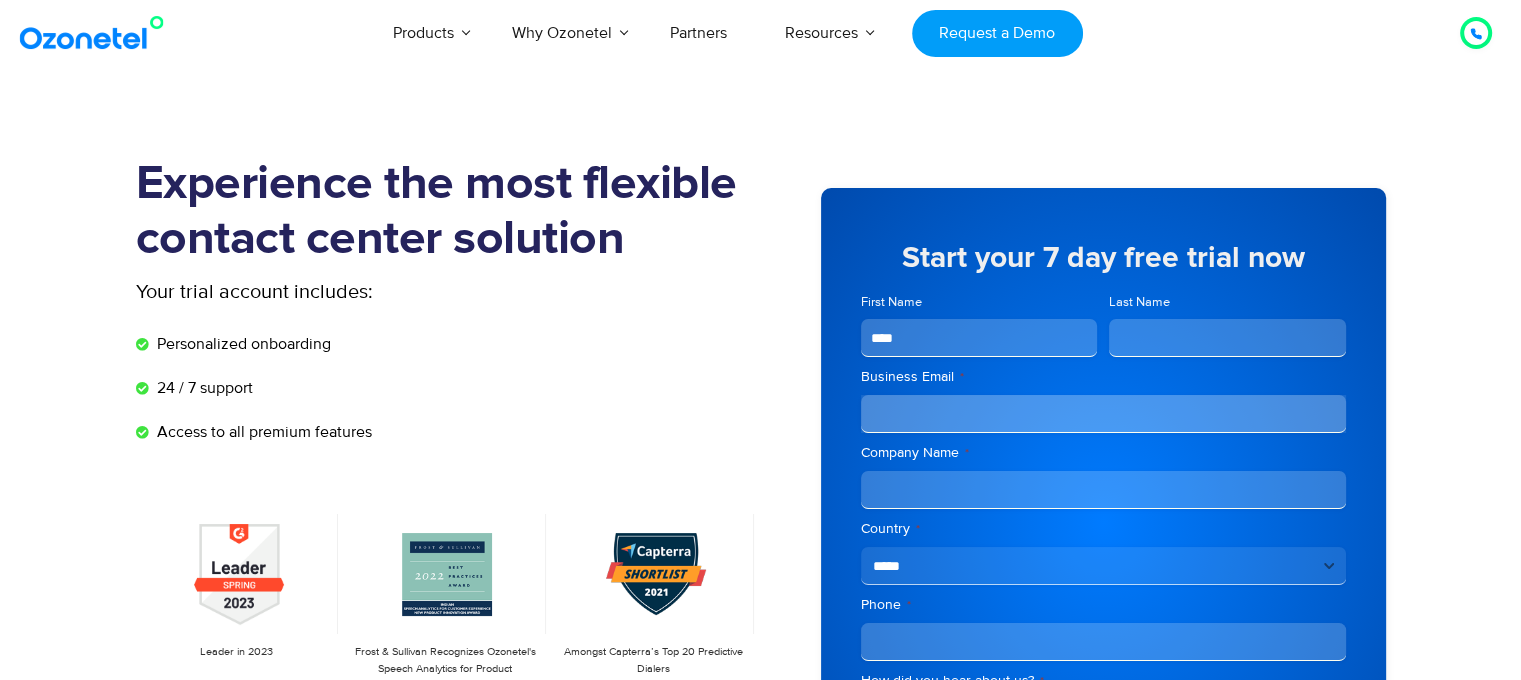 type on "****" 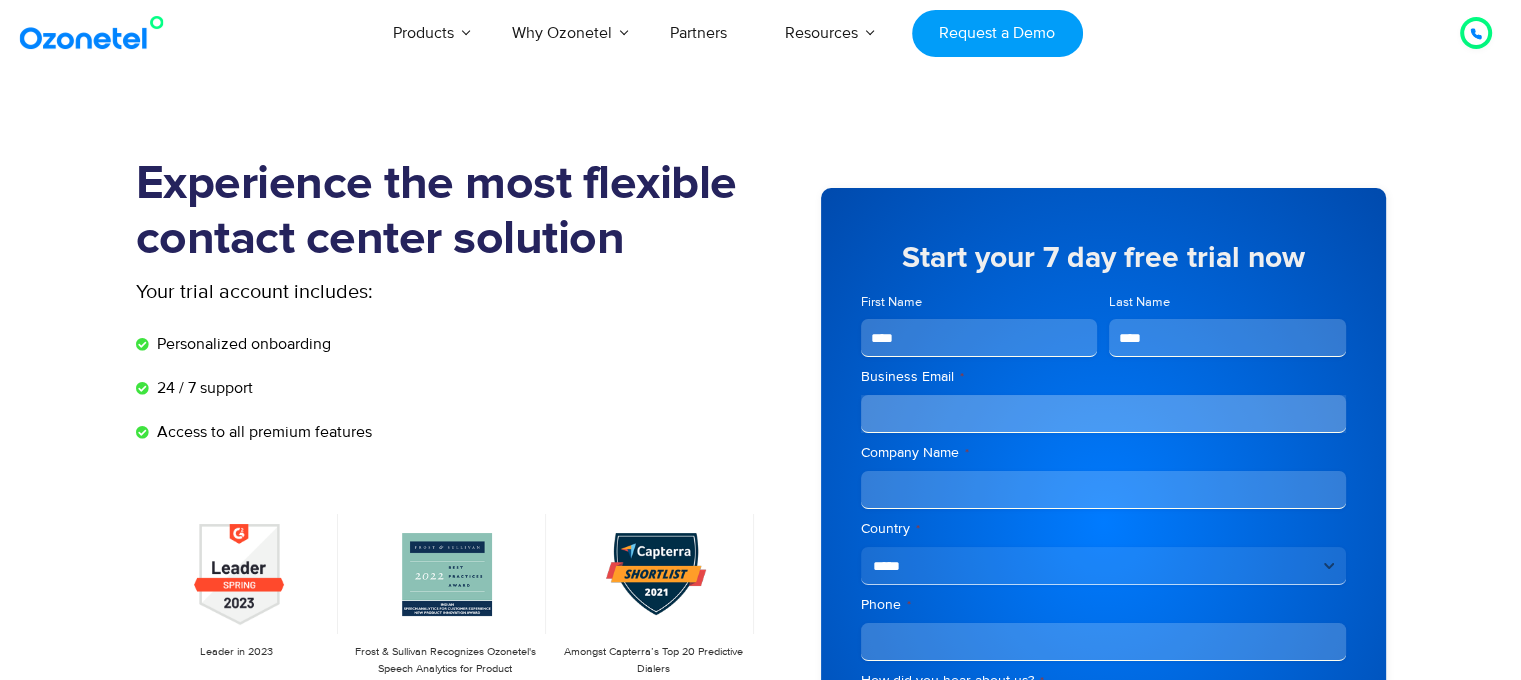 type on "****" 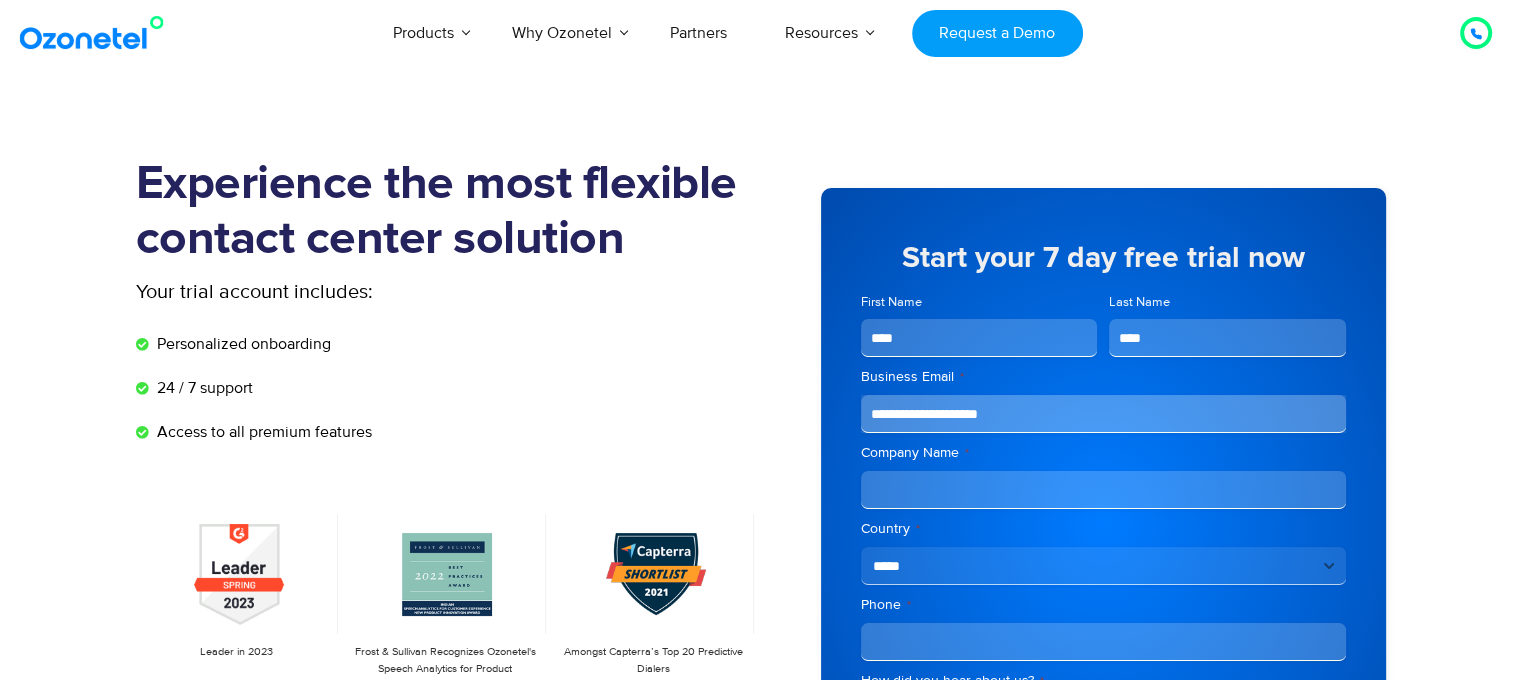 type on "**********" 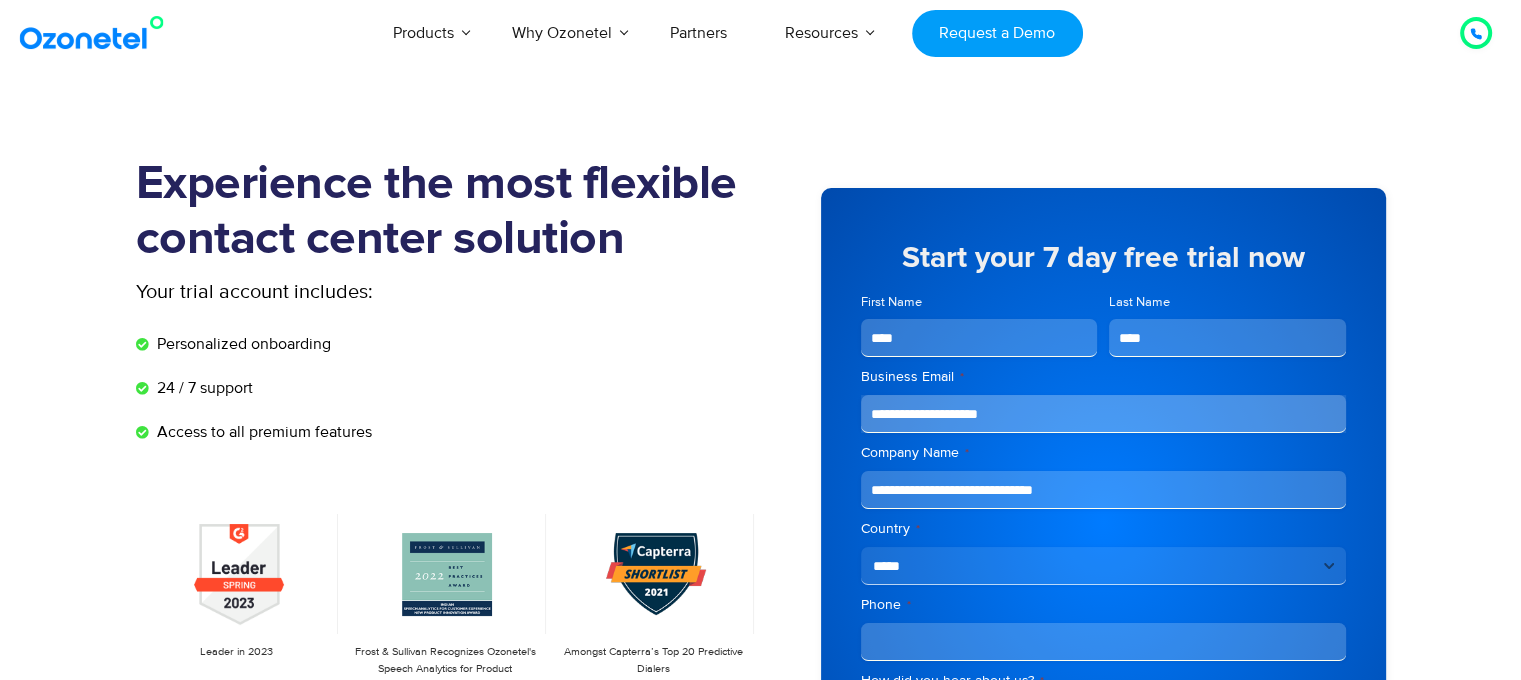 type on "**********" 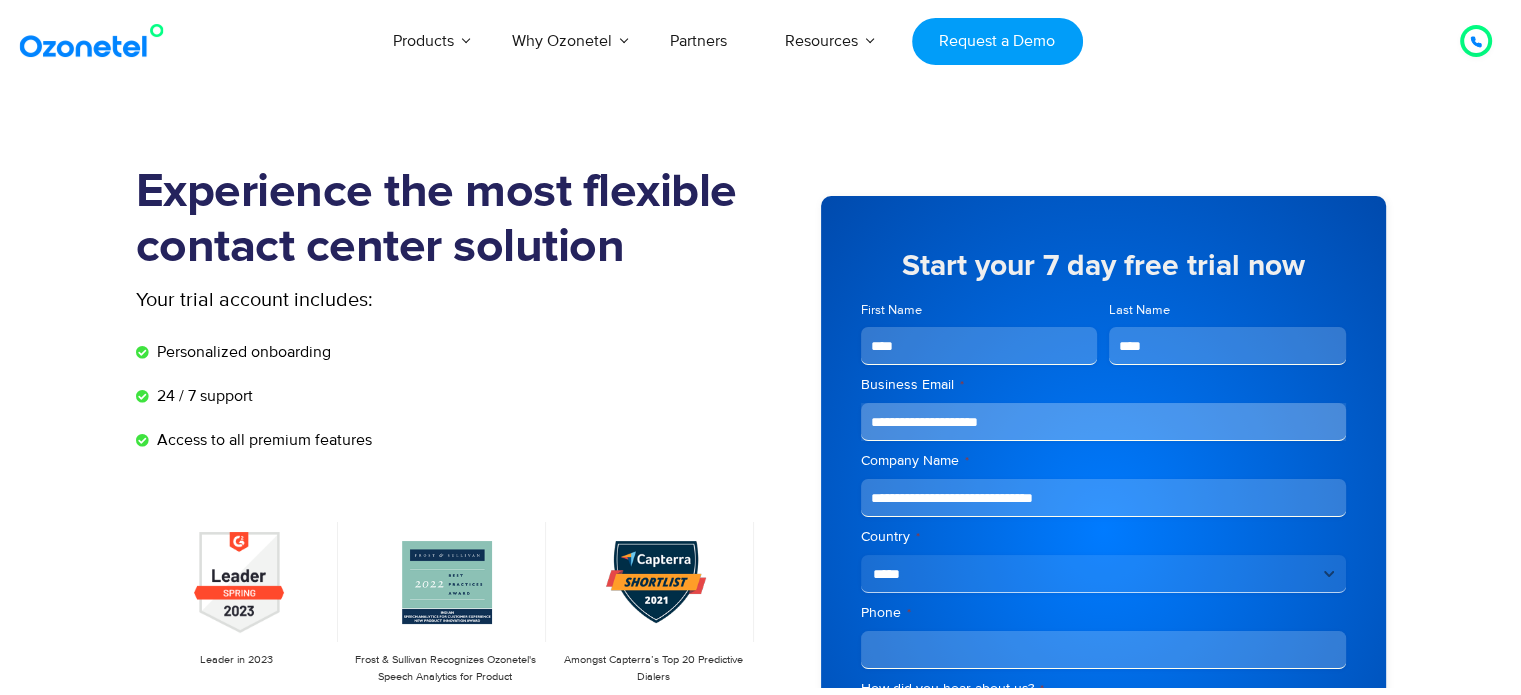 scroll, scrollTop: 196, scrollLeft: 0, axis: vertical 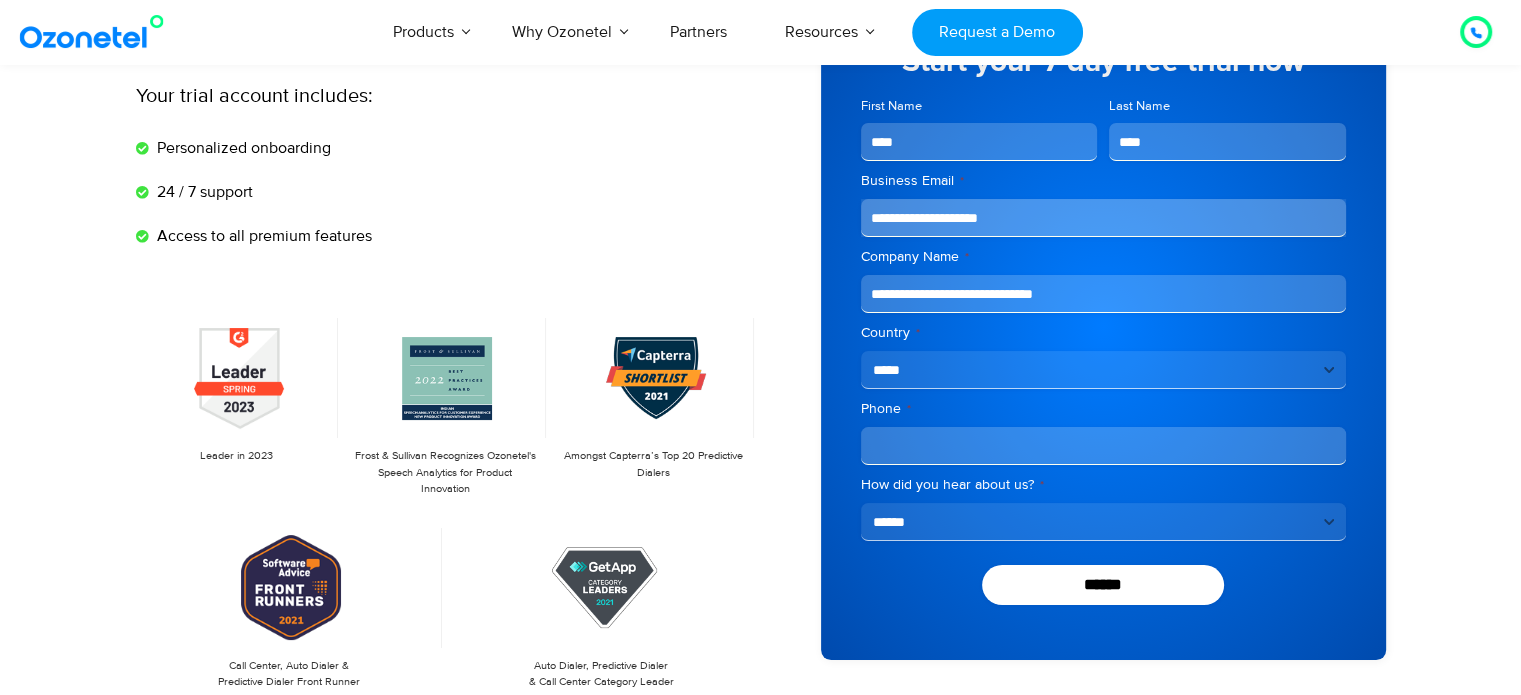 click on "Phone *" at bounding box center (1103, 446) 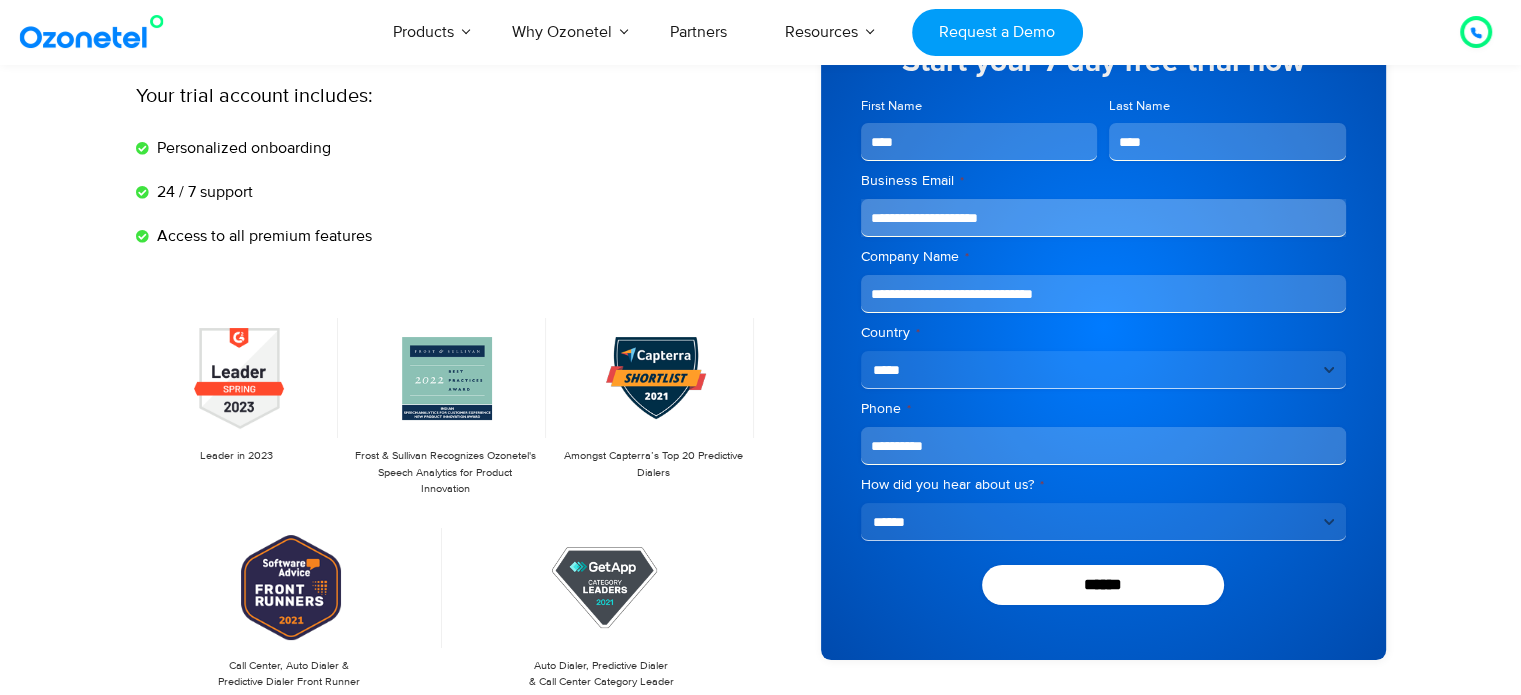 type on "**********" 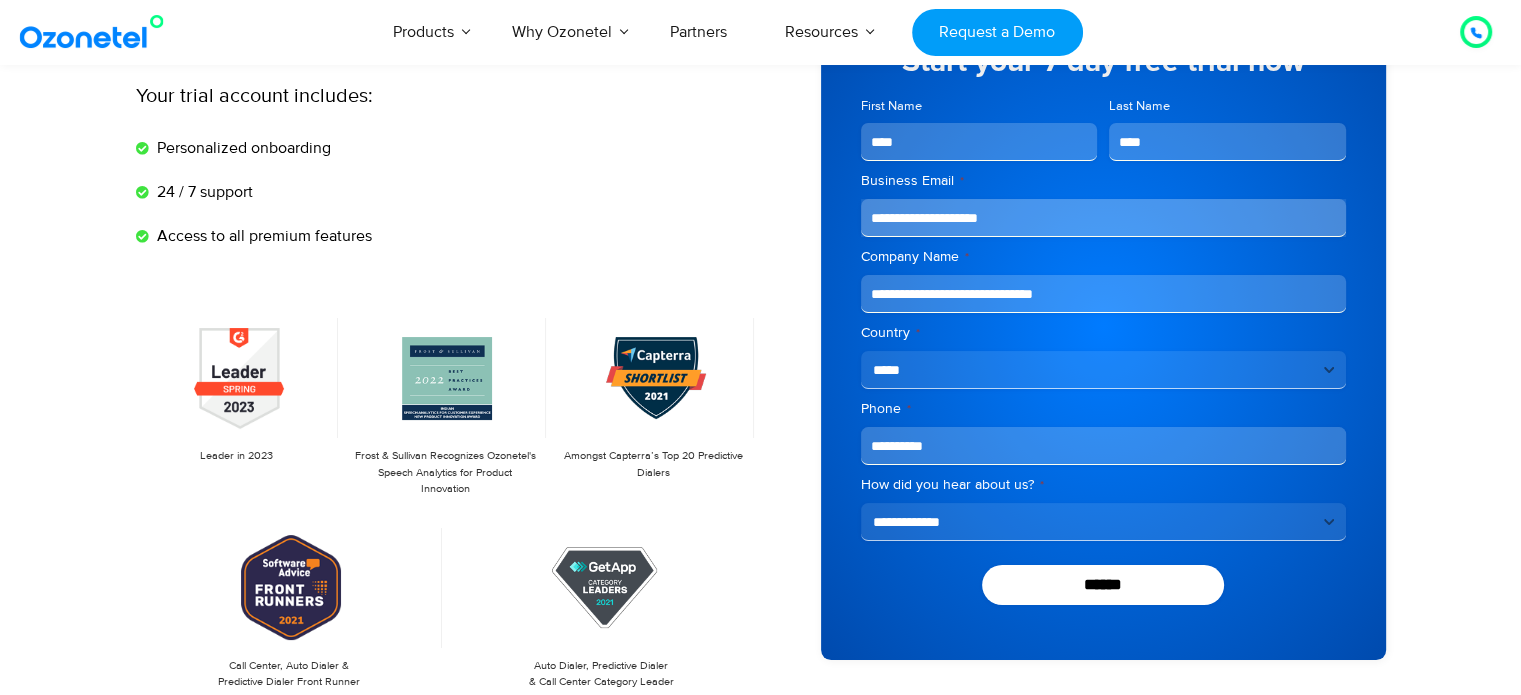 click on "**********" at bounding box center [1103, 522] 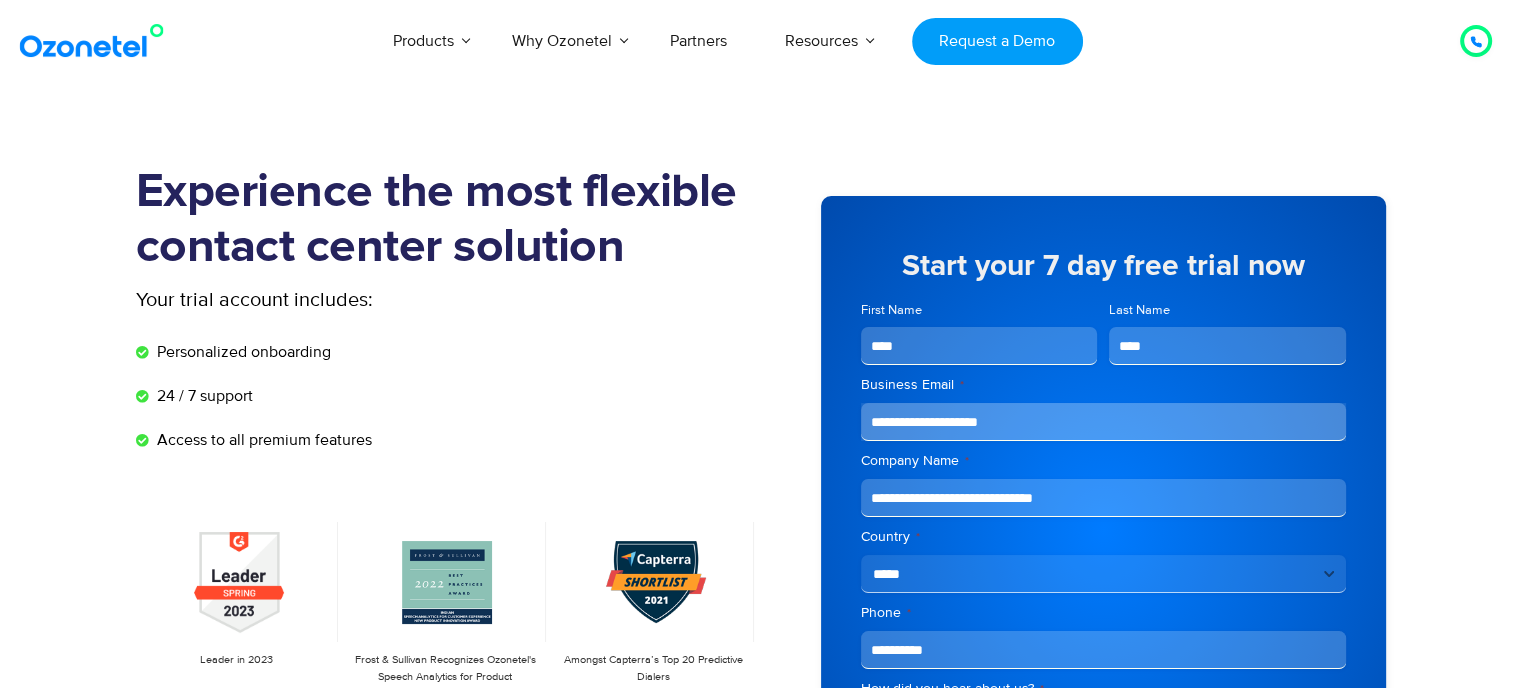 scroll, scrollTop: 483, scrollLeft: 0, axis: vertical 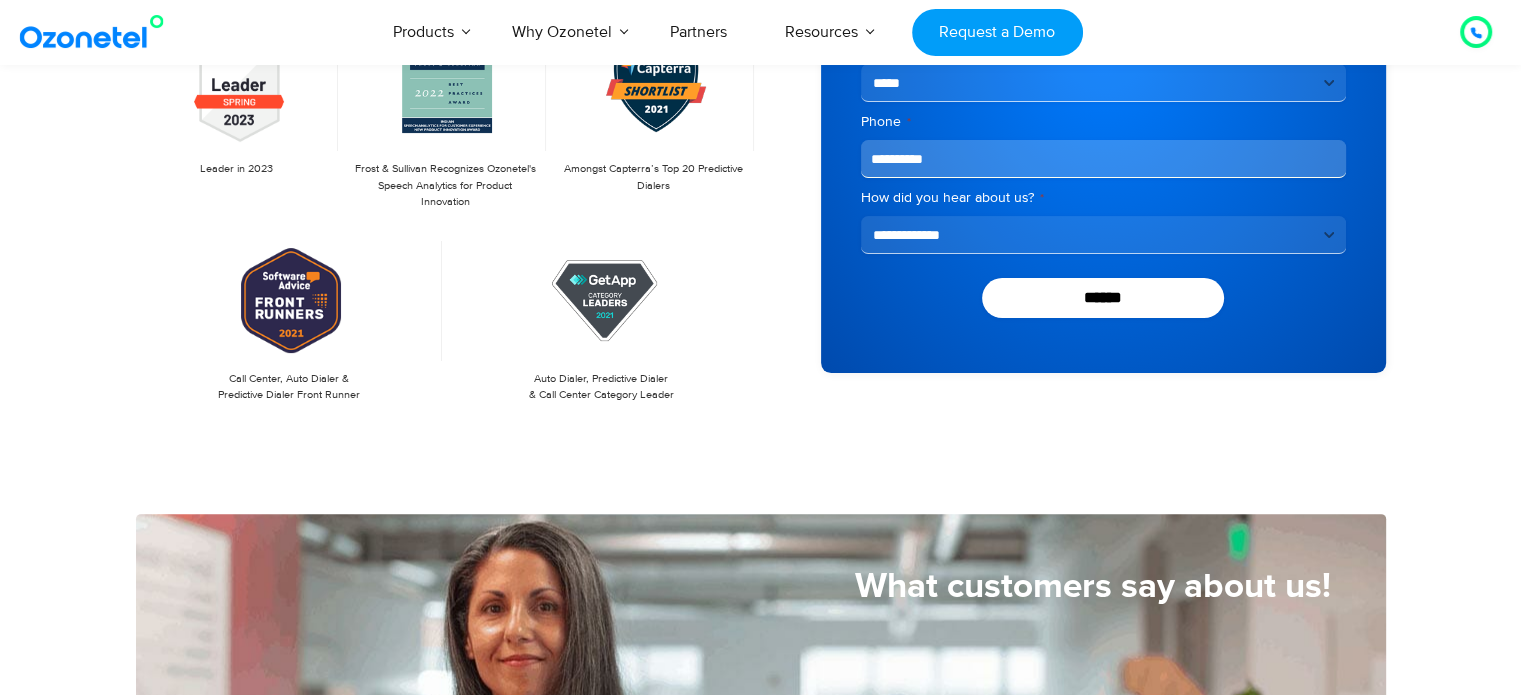click on "**********" at bounding box center [1103, 39] 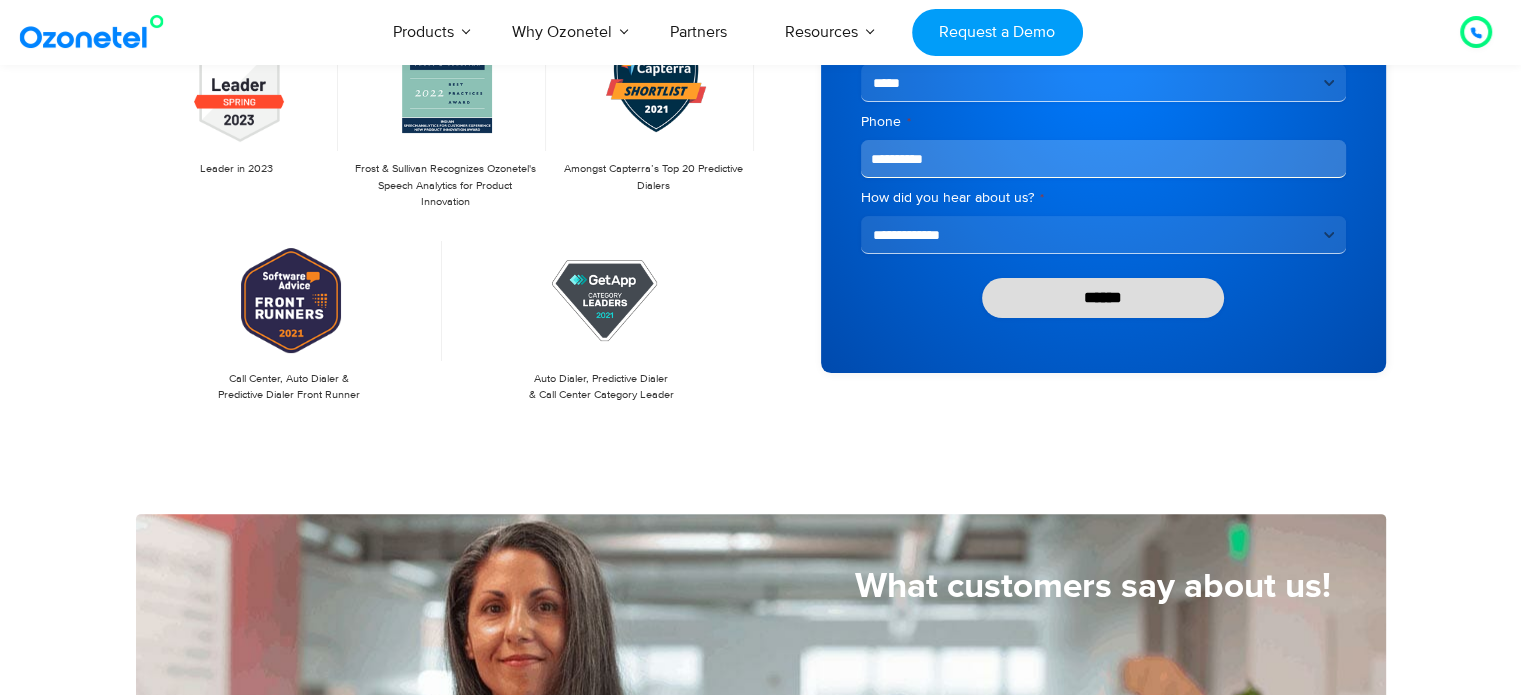 click on "******" at bounding box center (1103, 298) 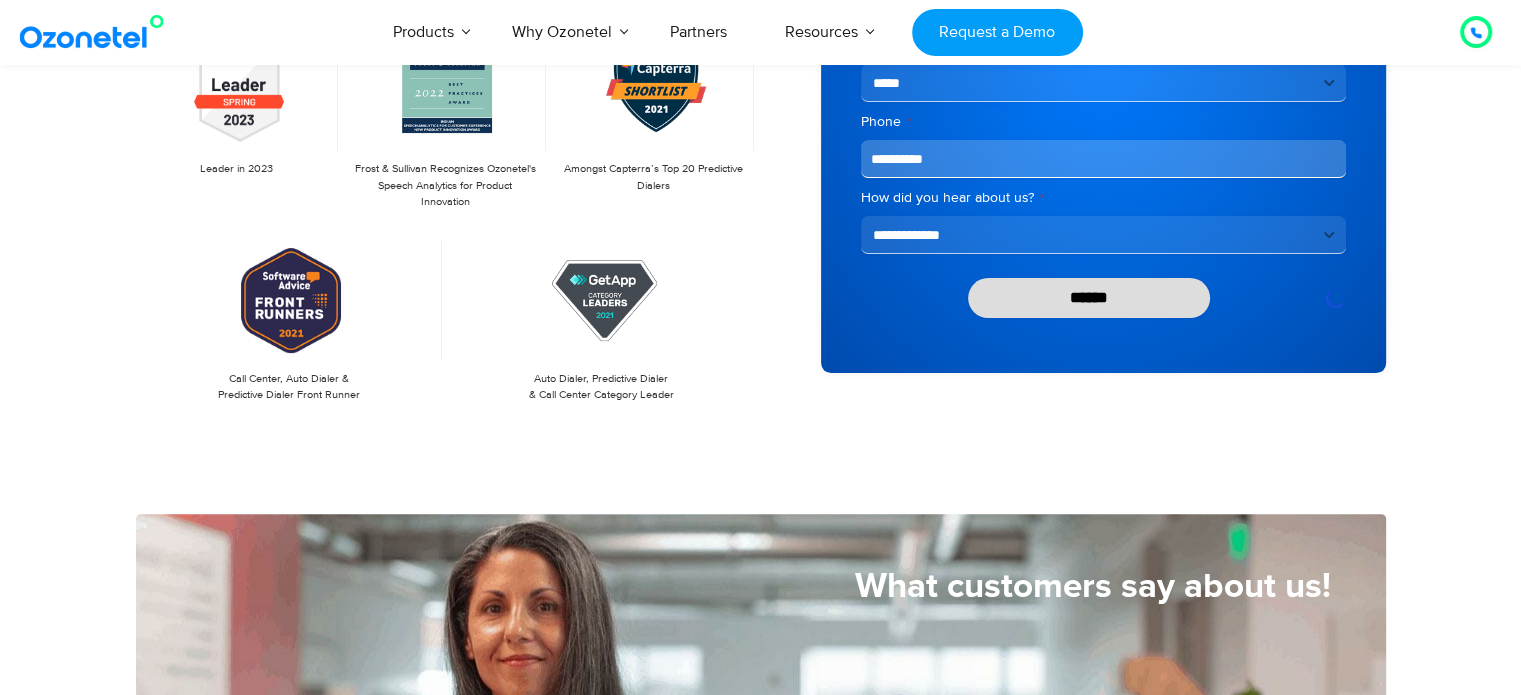 click on "******" at bounding box center [1089, 298] 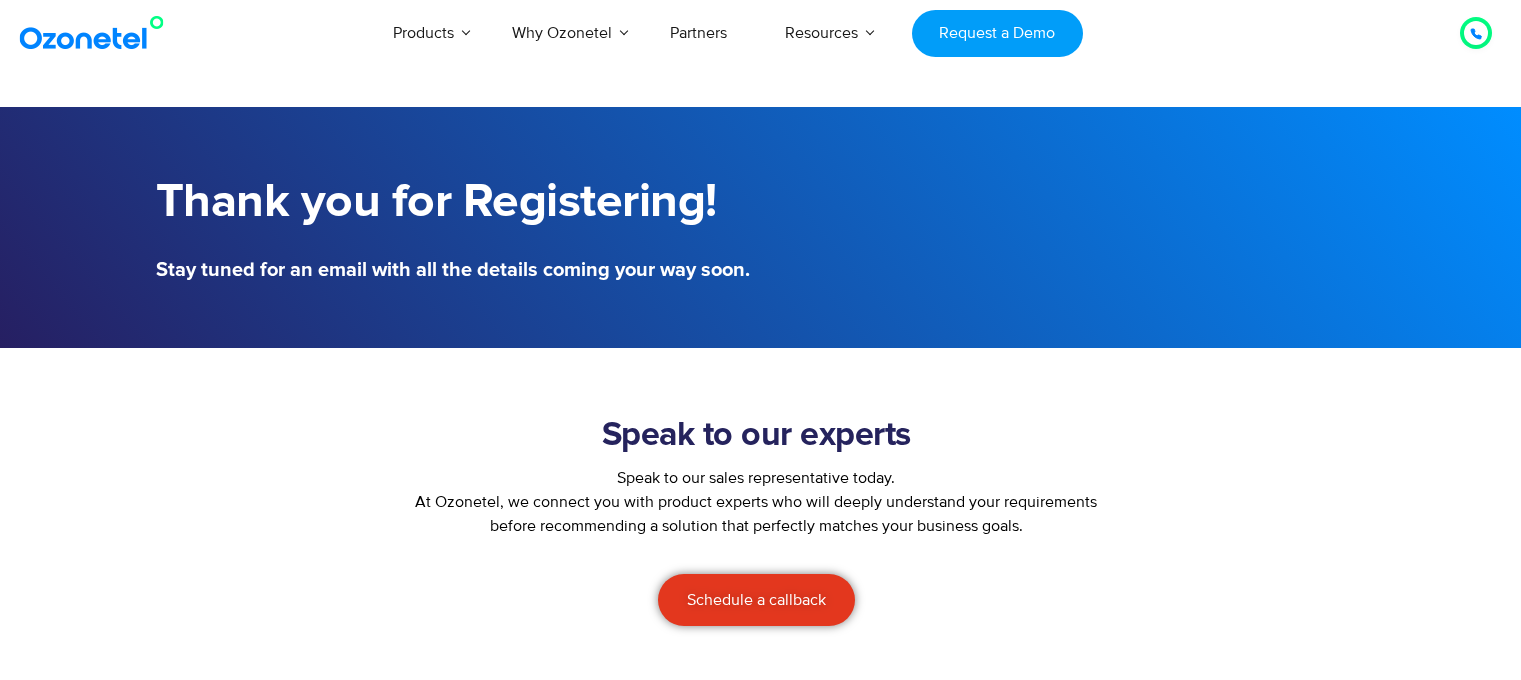 scroll, scrollTop: 0, scrollLeft: 0, axis: both 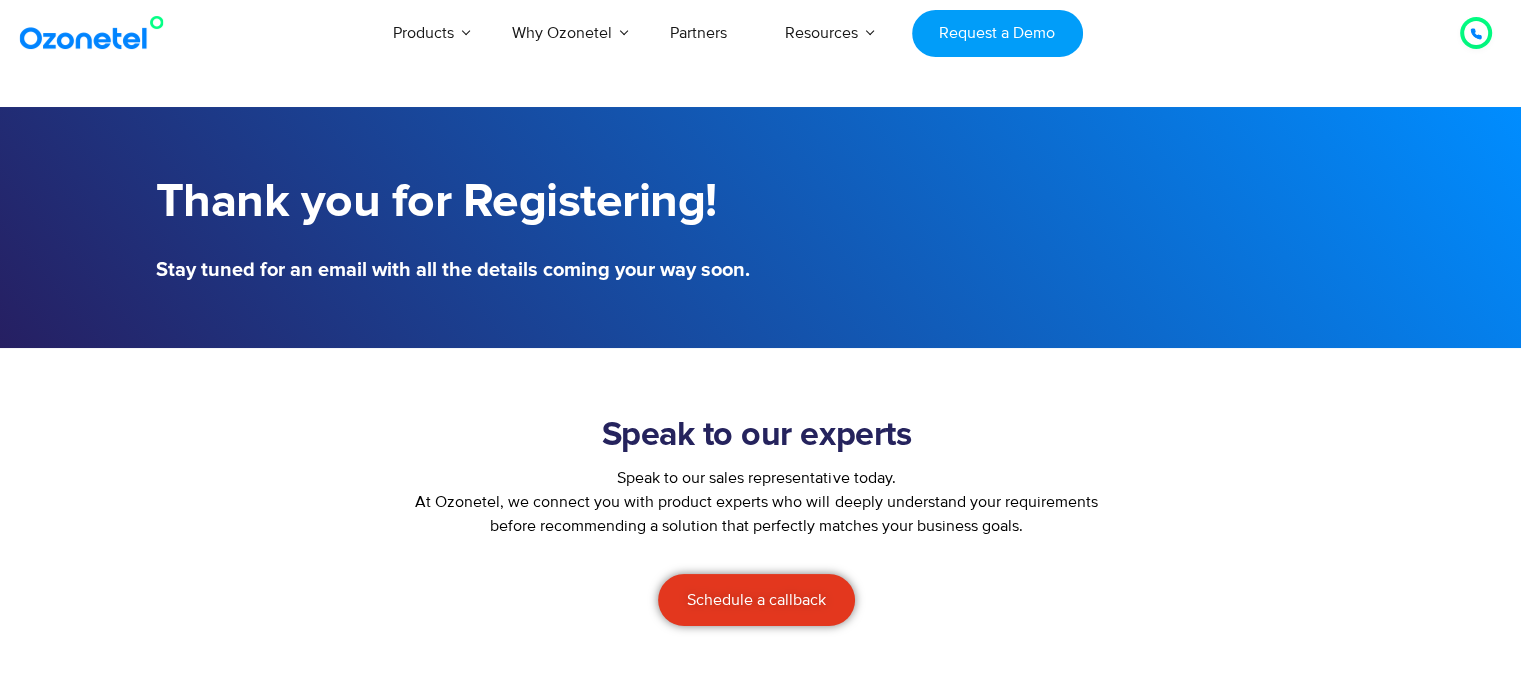 click on "Speak to our experts
Speak to our sales representative today.
At Ozonetel, we connect you with product experts who will deeply understand your requirements before recommending a solution that perfectly matches your business goals.
Schedule a callback" at bounding box center (757, 521) 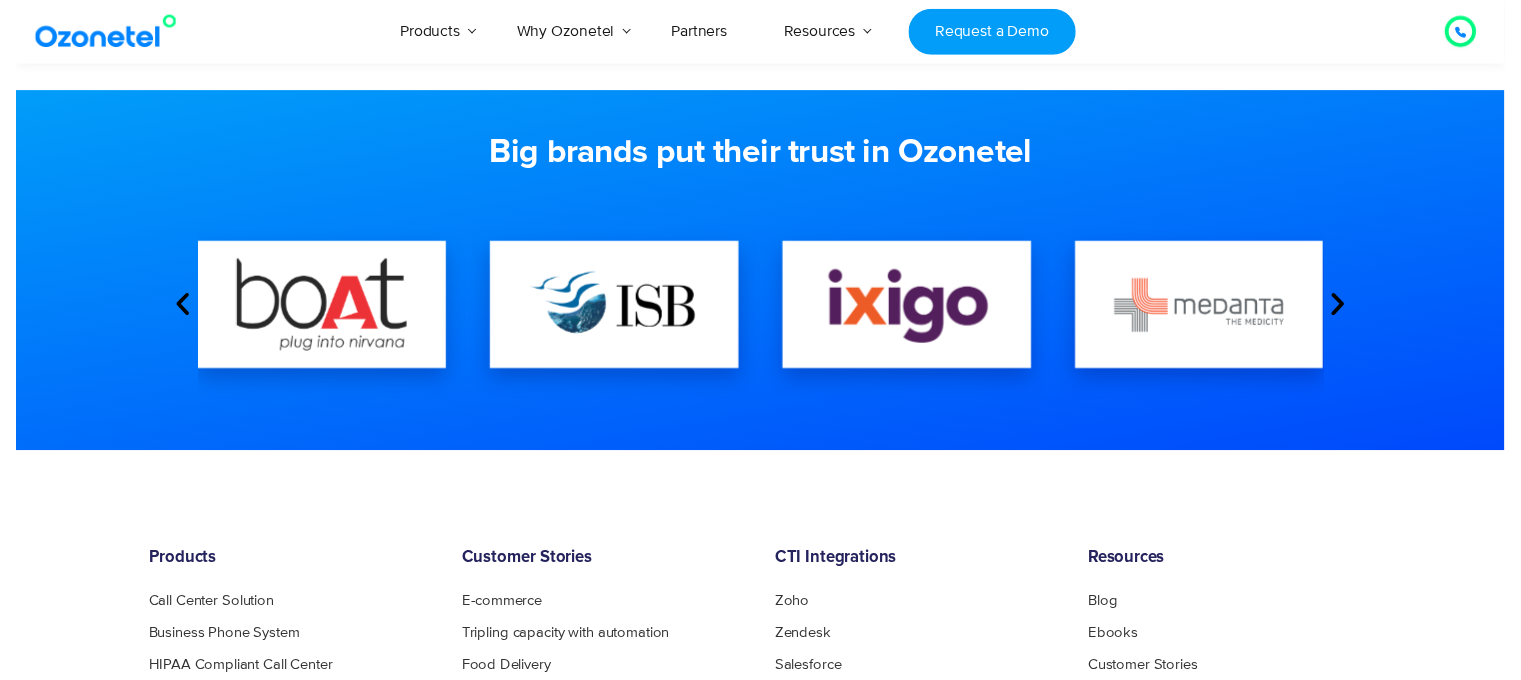 scroll, scrollTop: 0, scrollLeft: 0, axis: both 